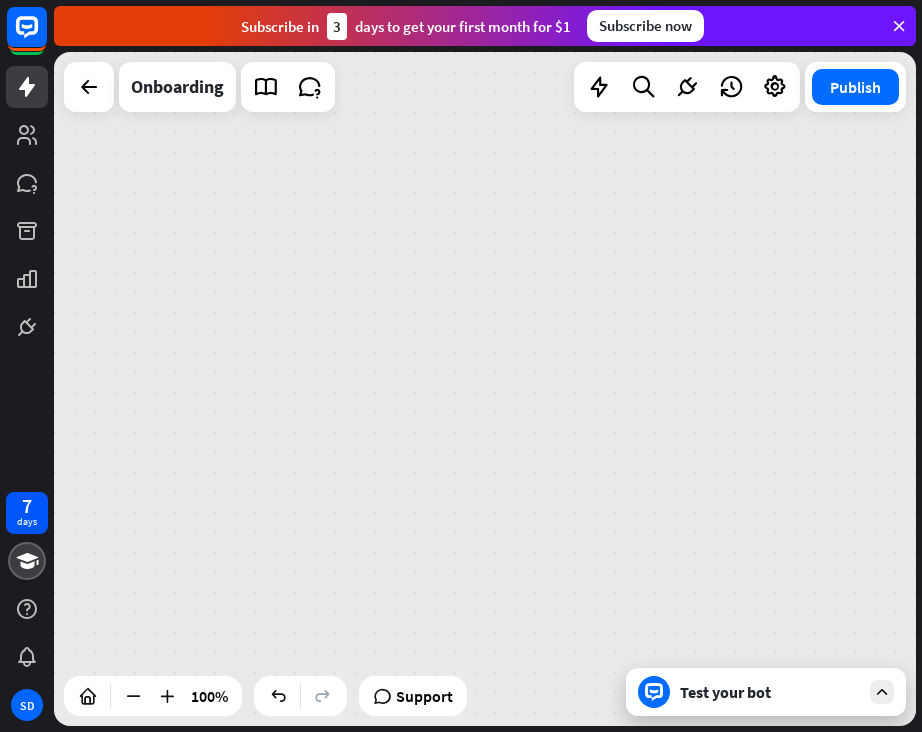 scroll, scrollTop: 0, scrollLeft: 0, axis: both 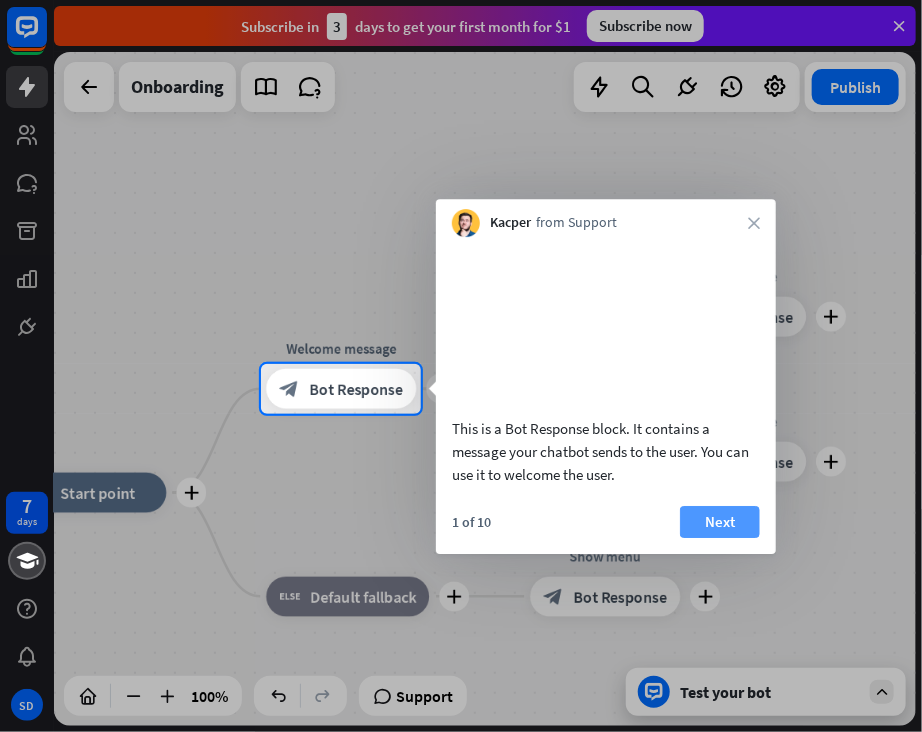 click on "Next" at bounding box center [720, 522] 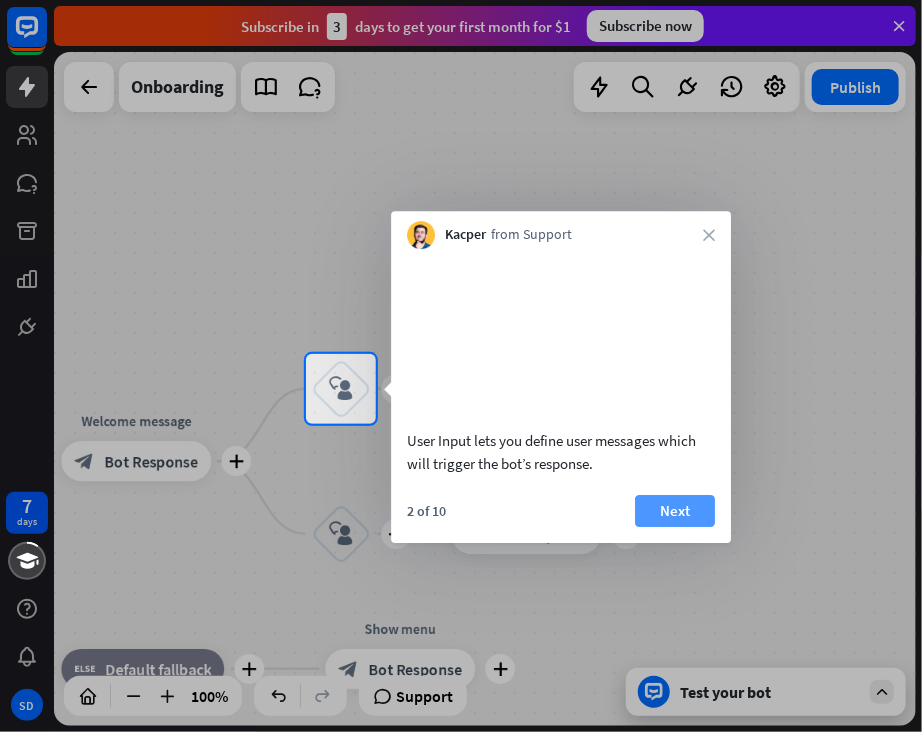 click on "Next" at bounding box center [675, 511] 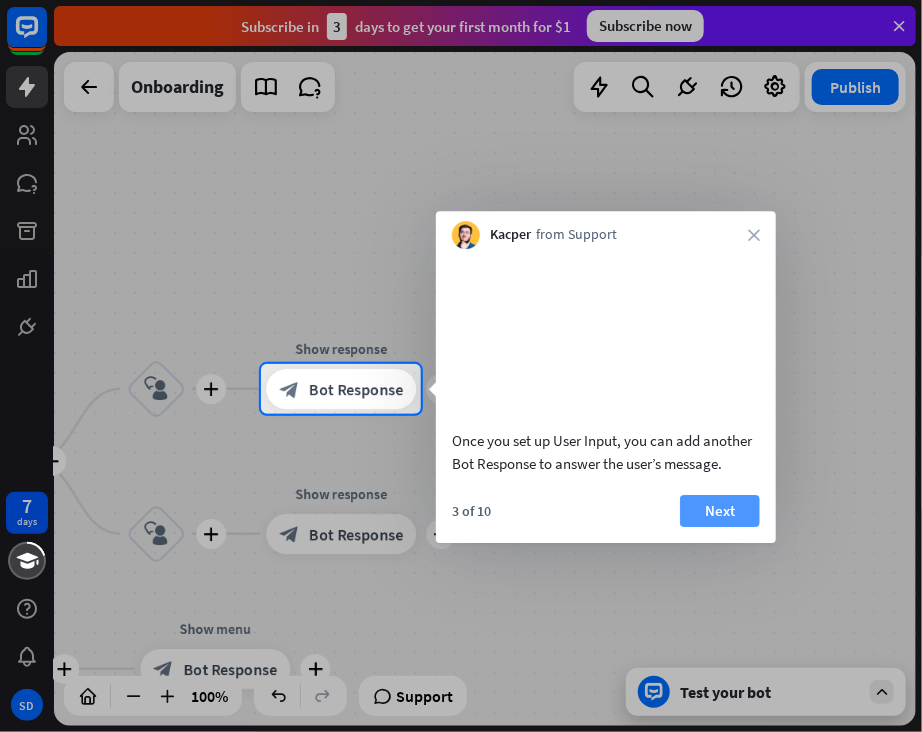 click on "Next" at bounding box center (720, 511) 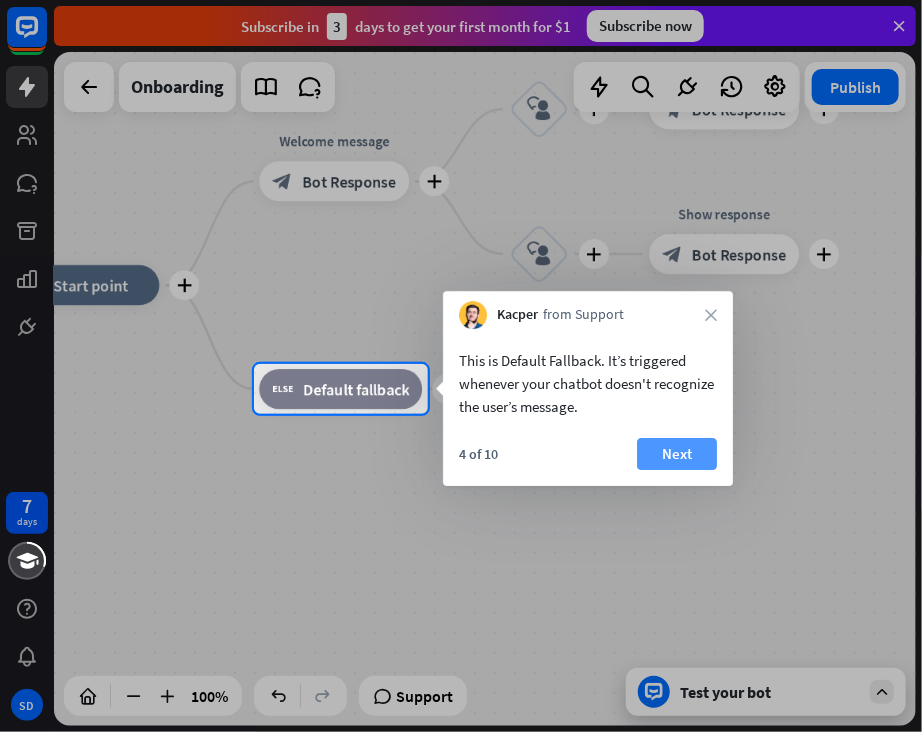 click on "Next" at bounding box center (677, 454) 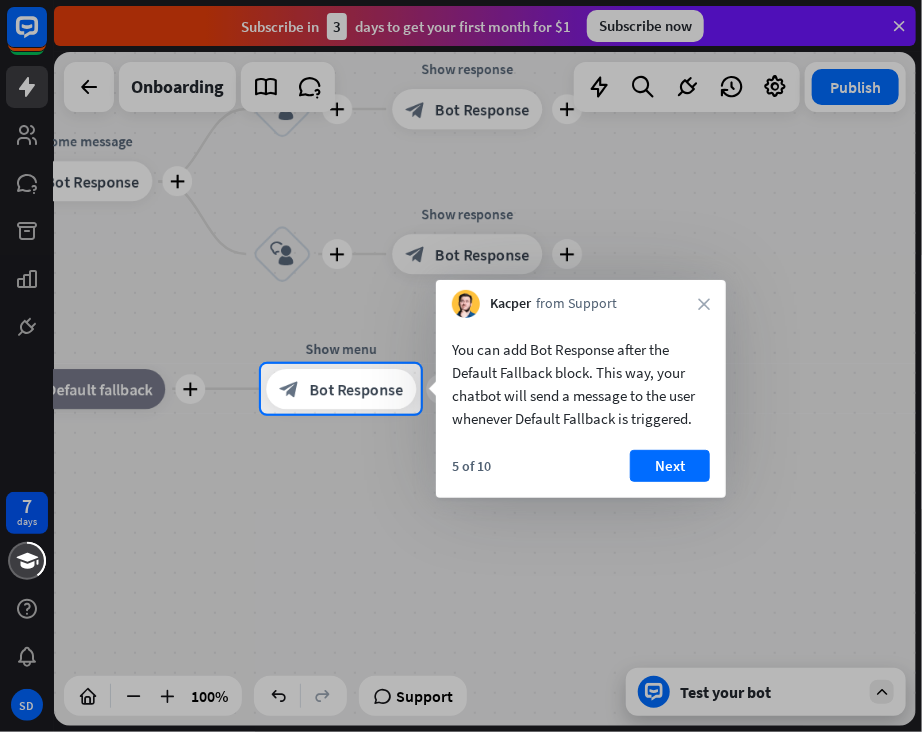 click on "Next" at bounding box center [670, 466] 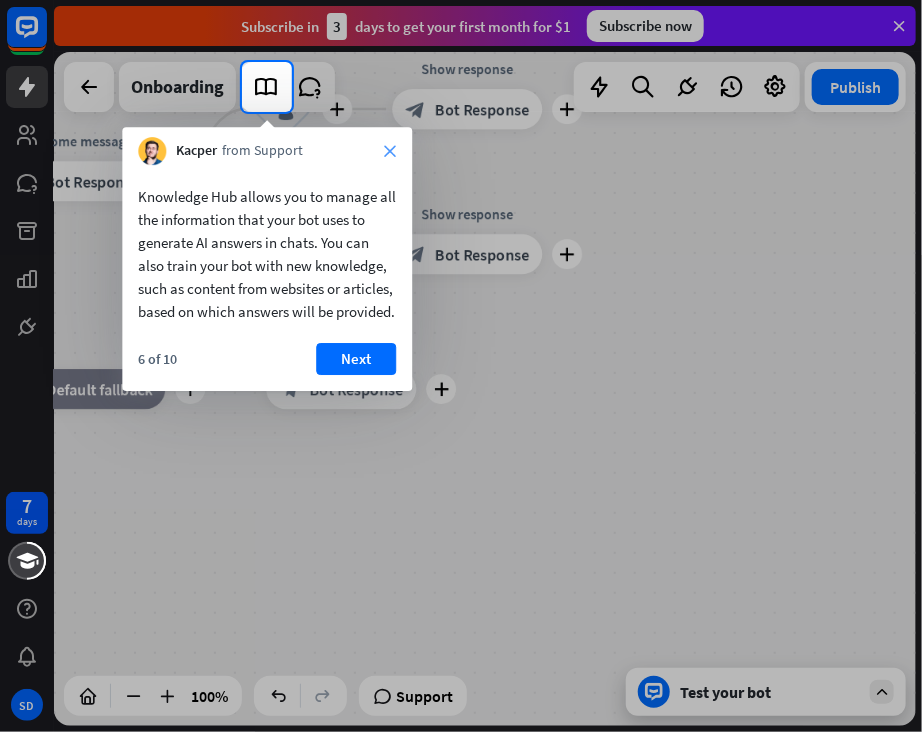click on "close" at bounding box center [390, 151] 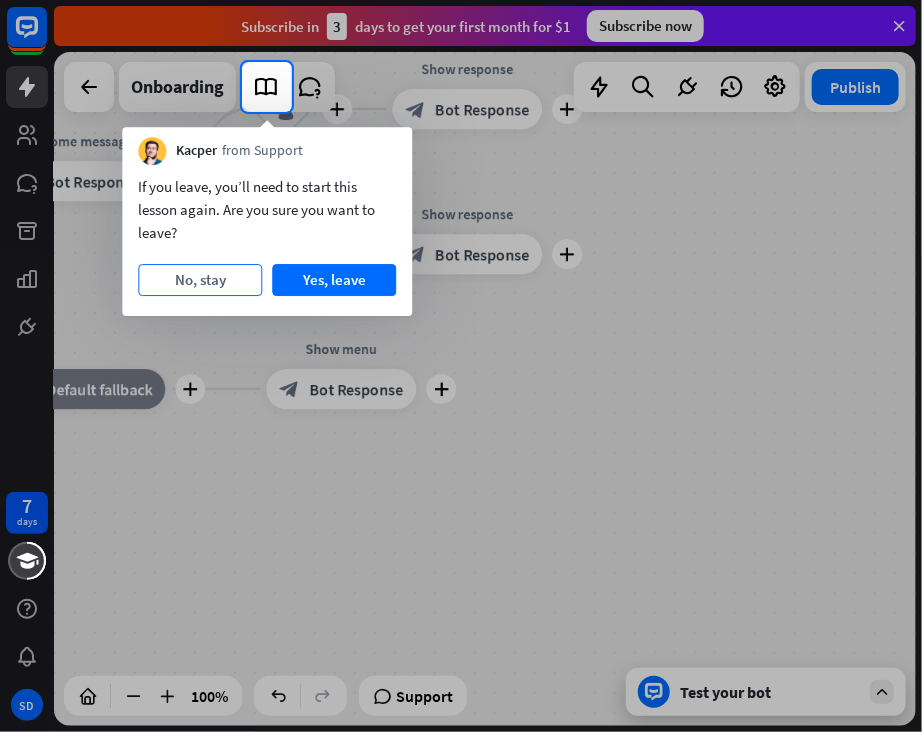 click on "No, stay" at bounding box center [200, 280] 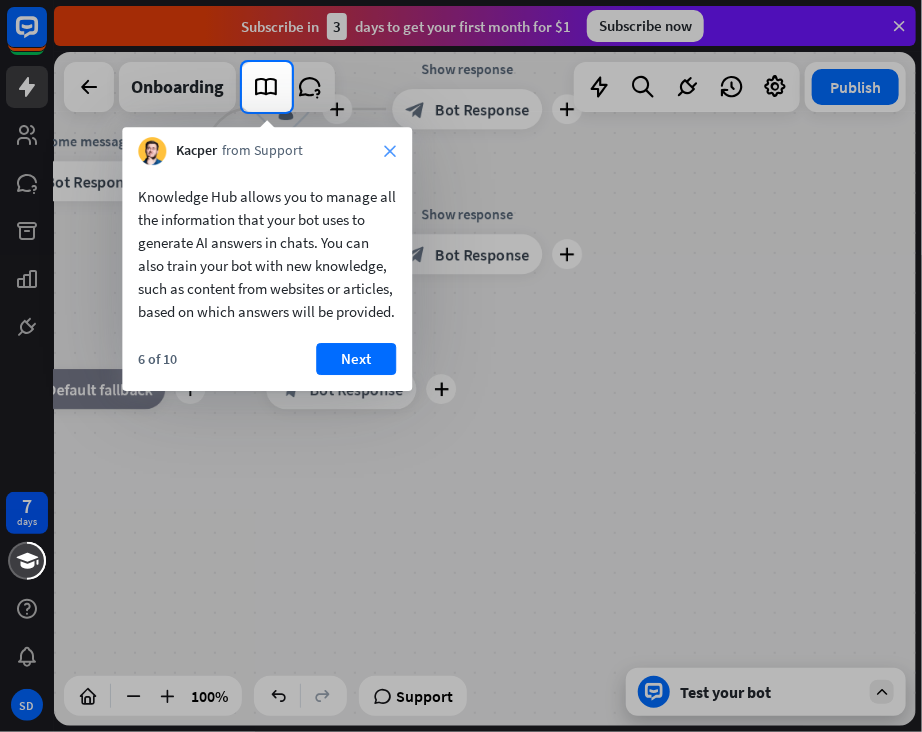 click on "close" at bounding box center [390, 151] 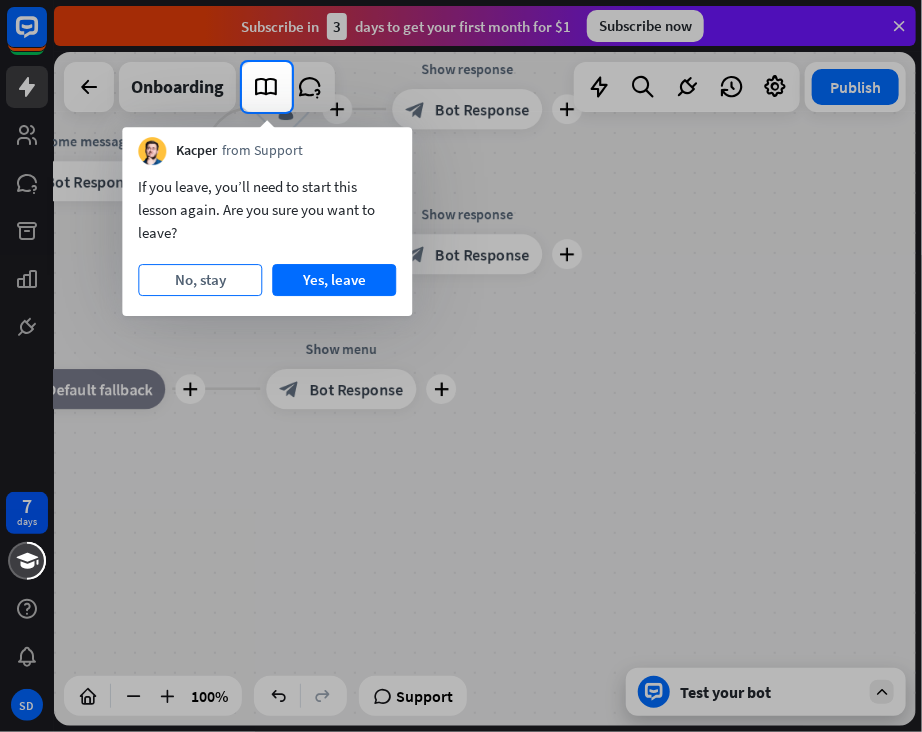 click on "No, stay" at bounding box center (200, 280) 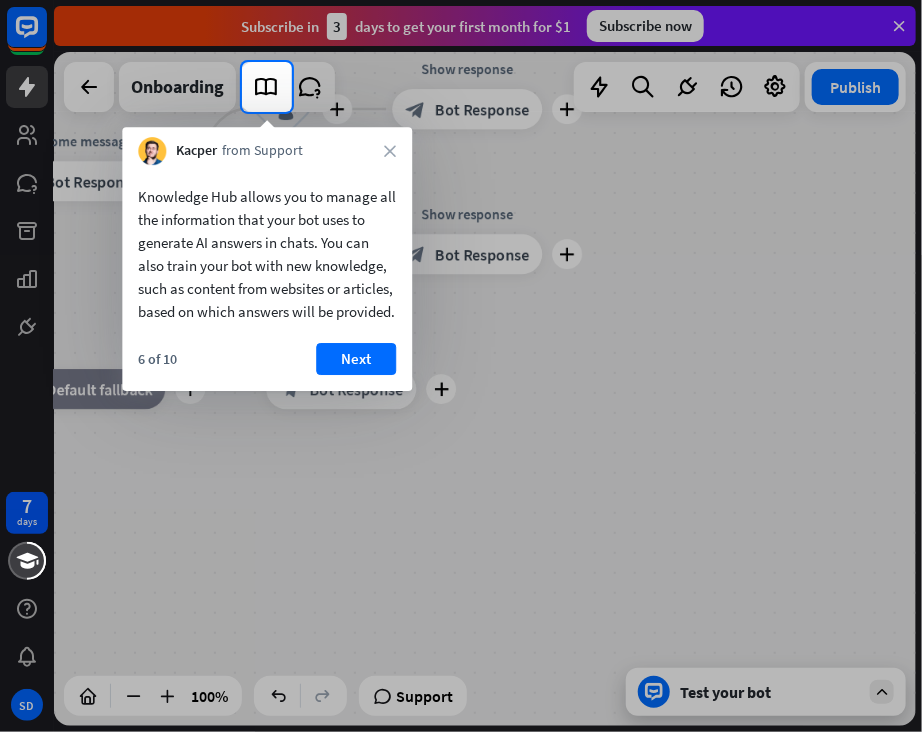 drag, startPoint x: 312, startPoint y: 151, endPoint x: 591, endPoint y: 275, distance: 305.3146 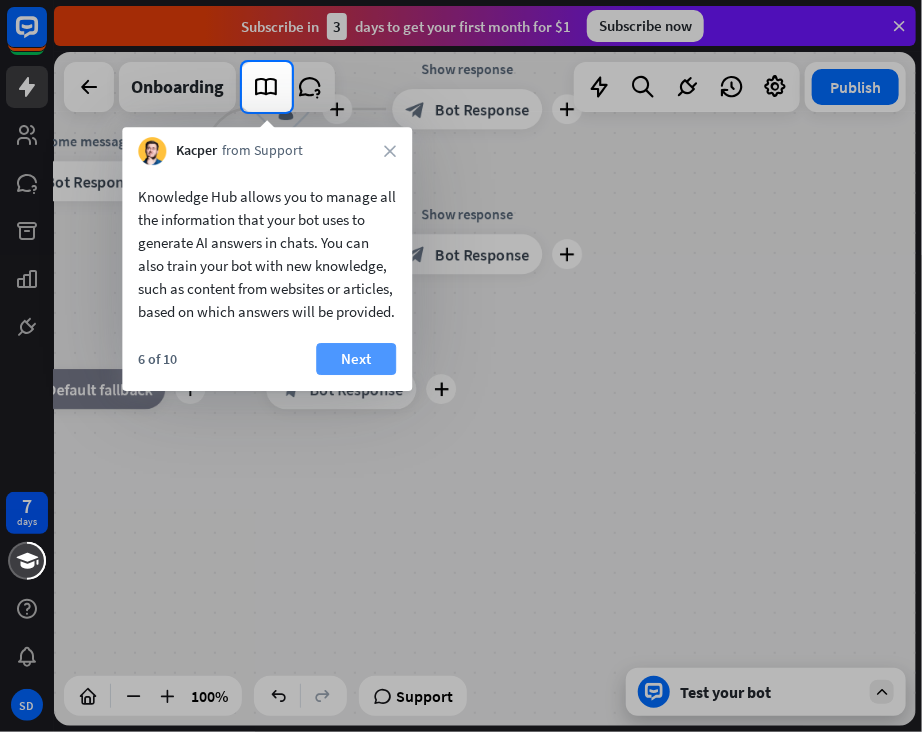 click on "Next" at bounding box center (356, 359) 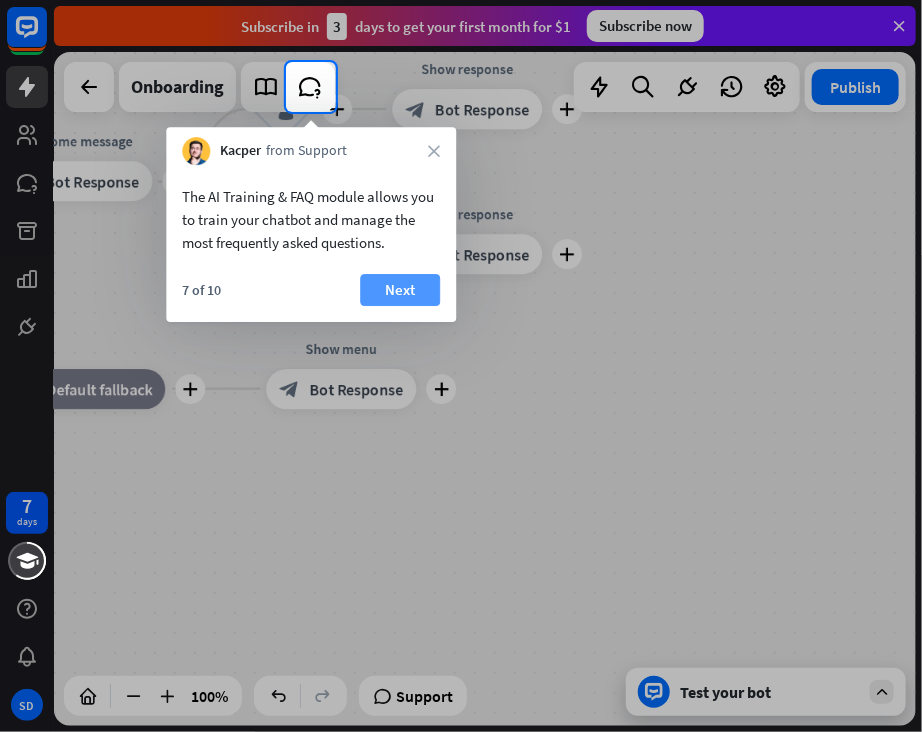 click on "Next" at bounding box center [400, 290] 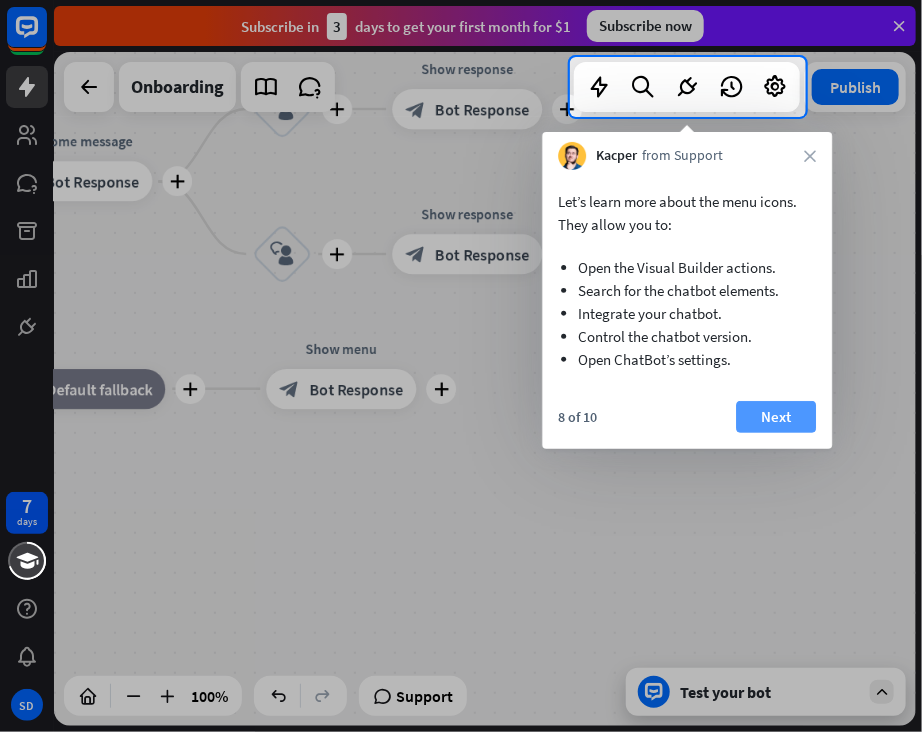click on "Next" at bounding box center [776, 417] 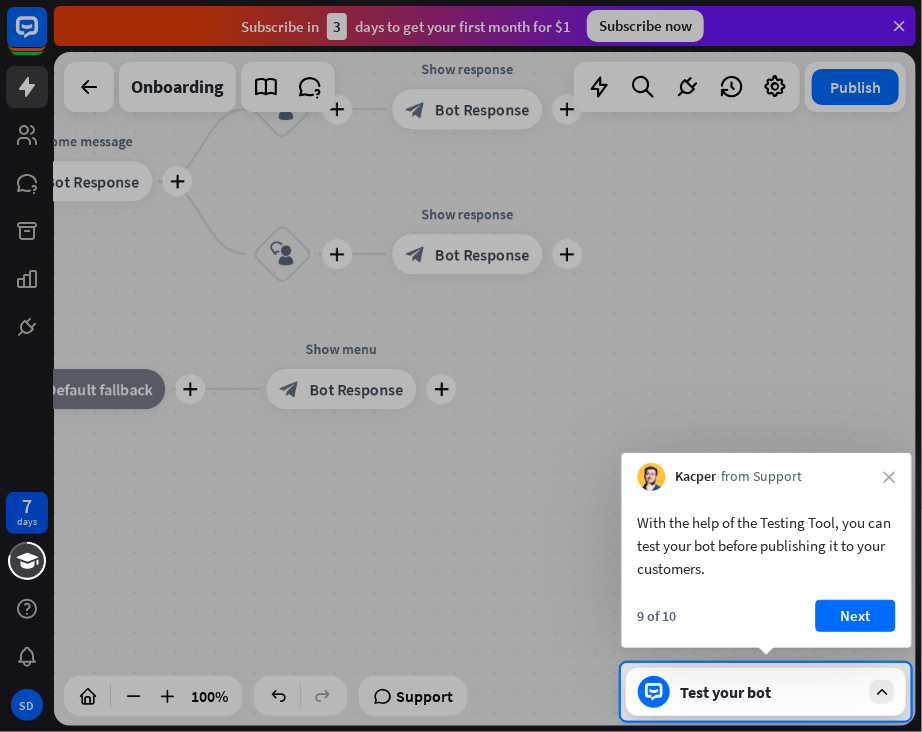 click on "Test your bot" at bounding box center (770, 692) 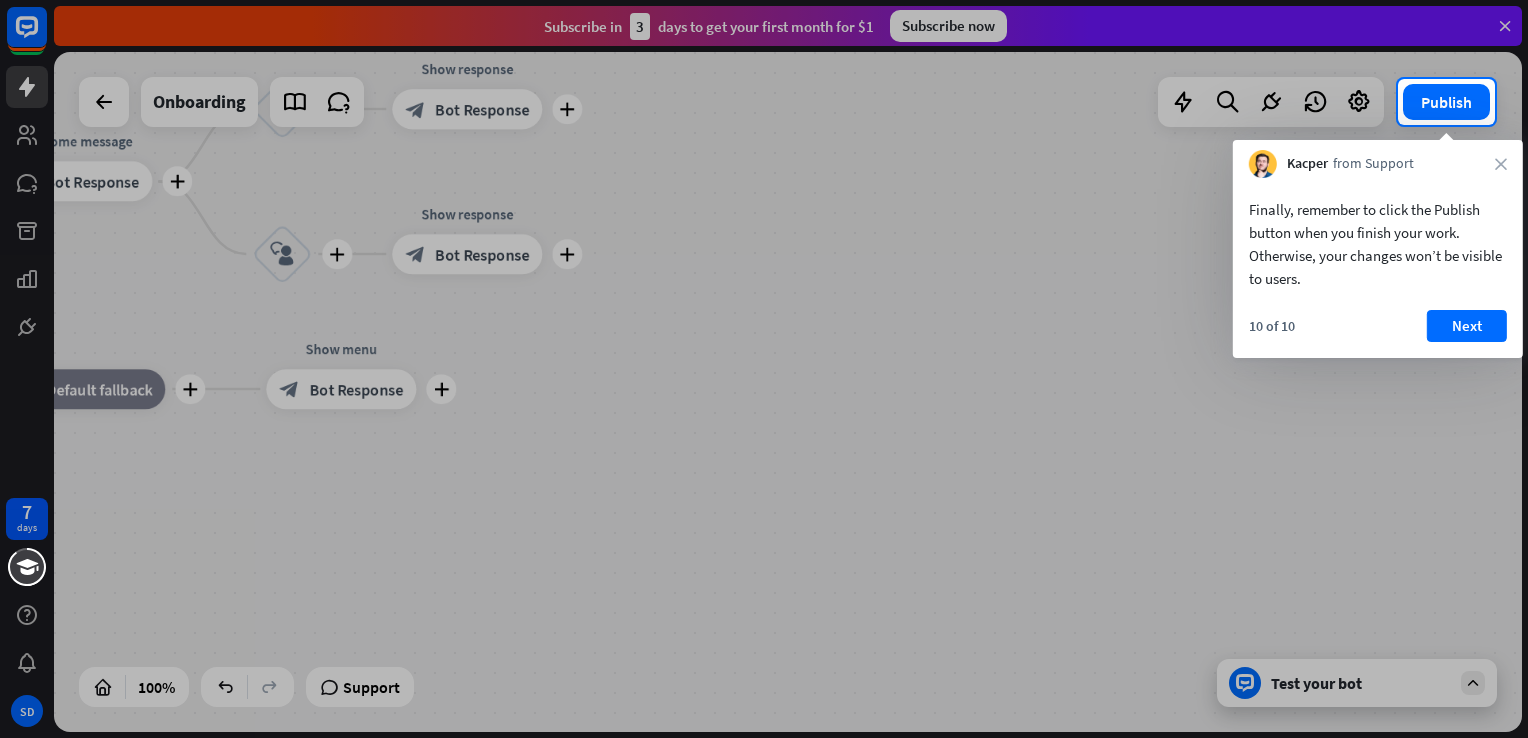 click at bounding box center [764, 431] 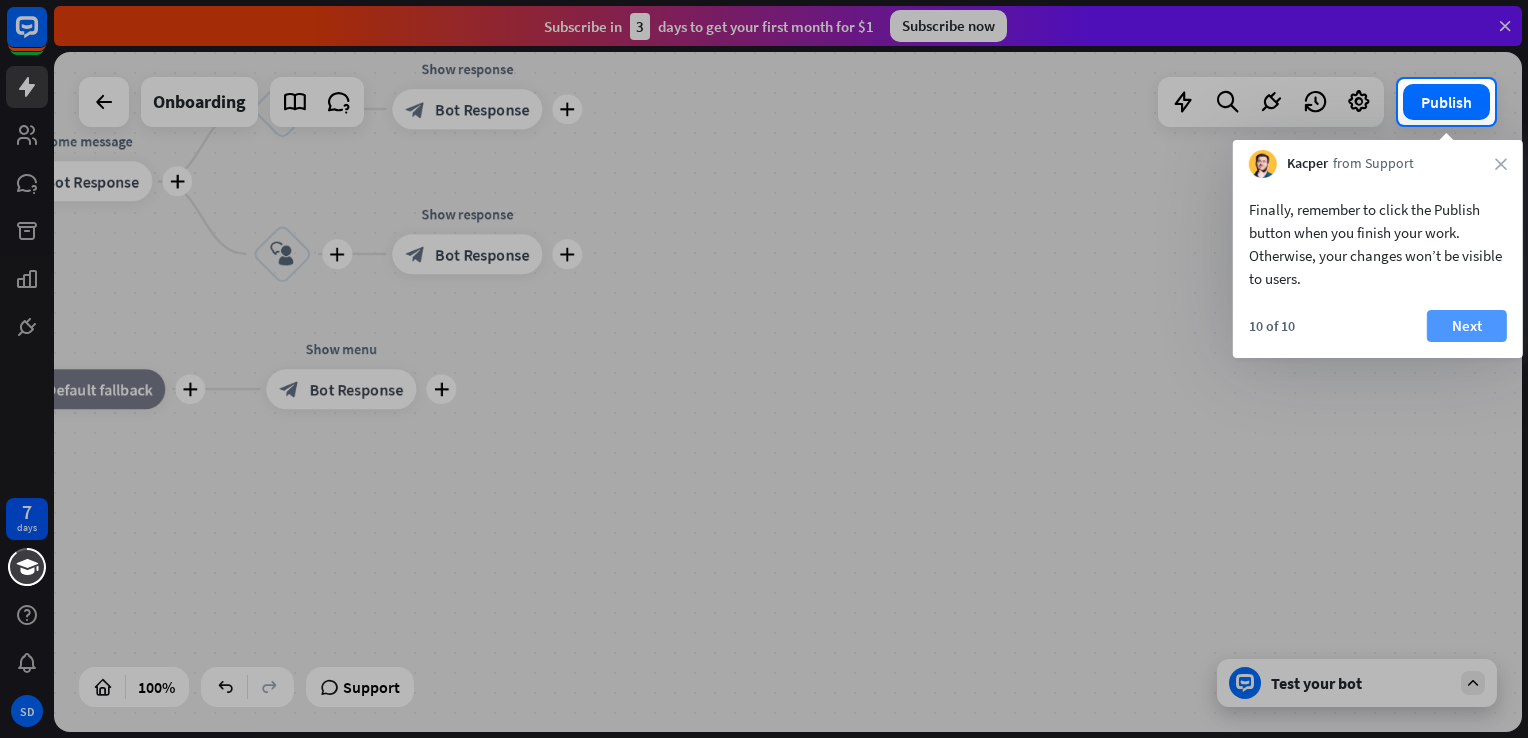 click on "Next" at bounding box center (1467, 326) 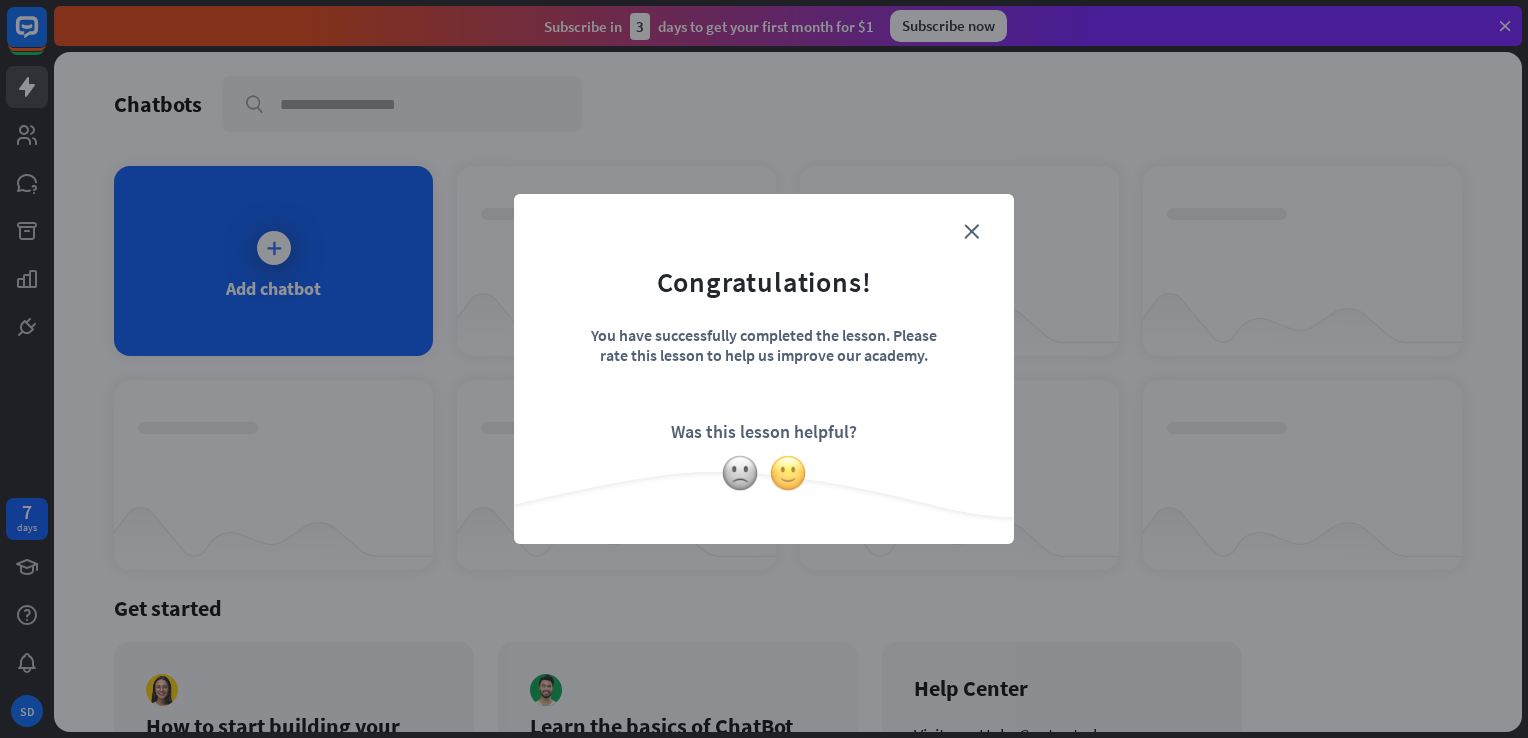 click at bounding box center [788, 473] 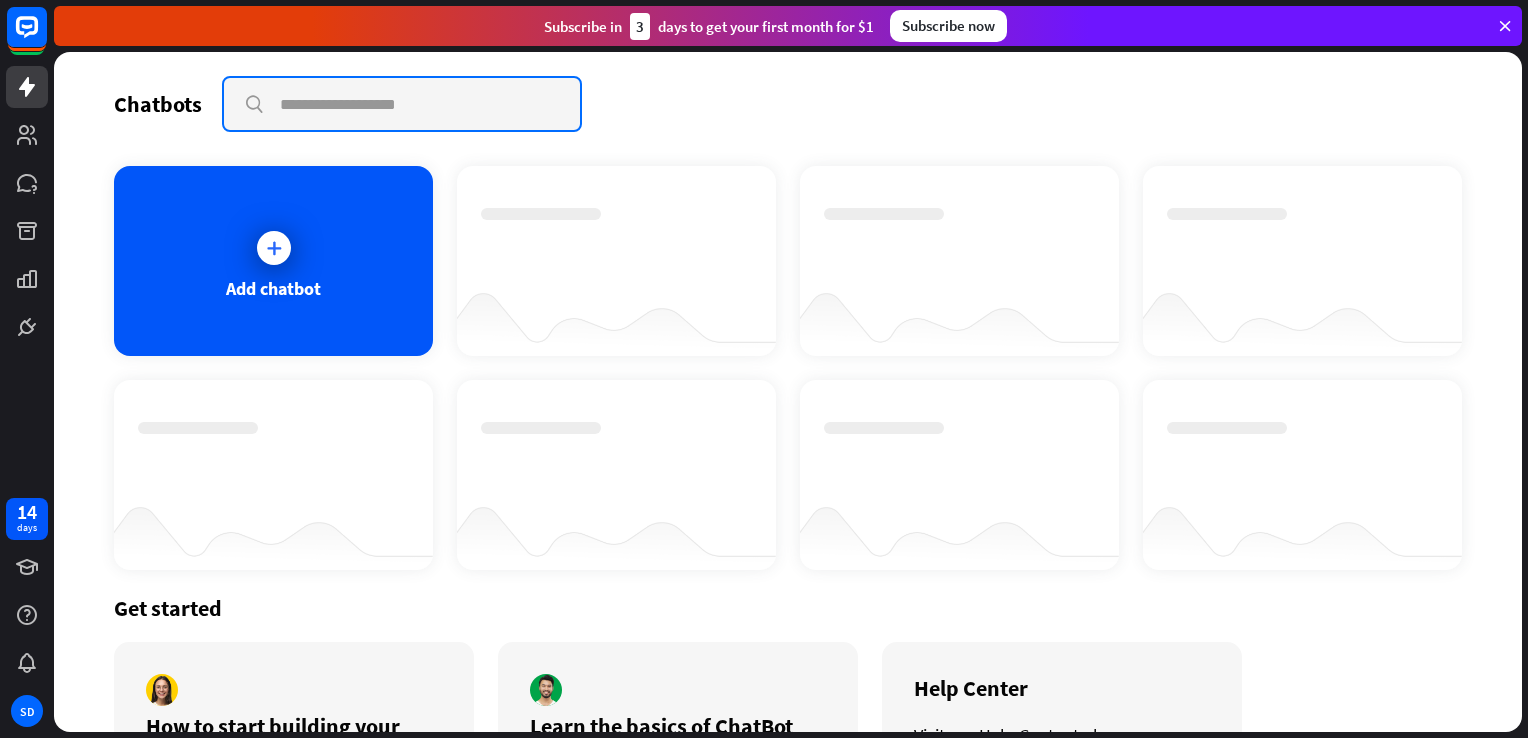 click at bounding box center (402, 104) 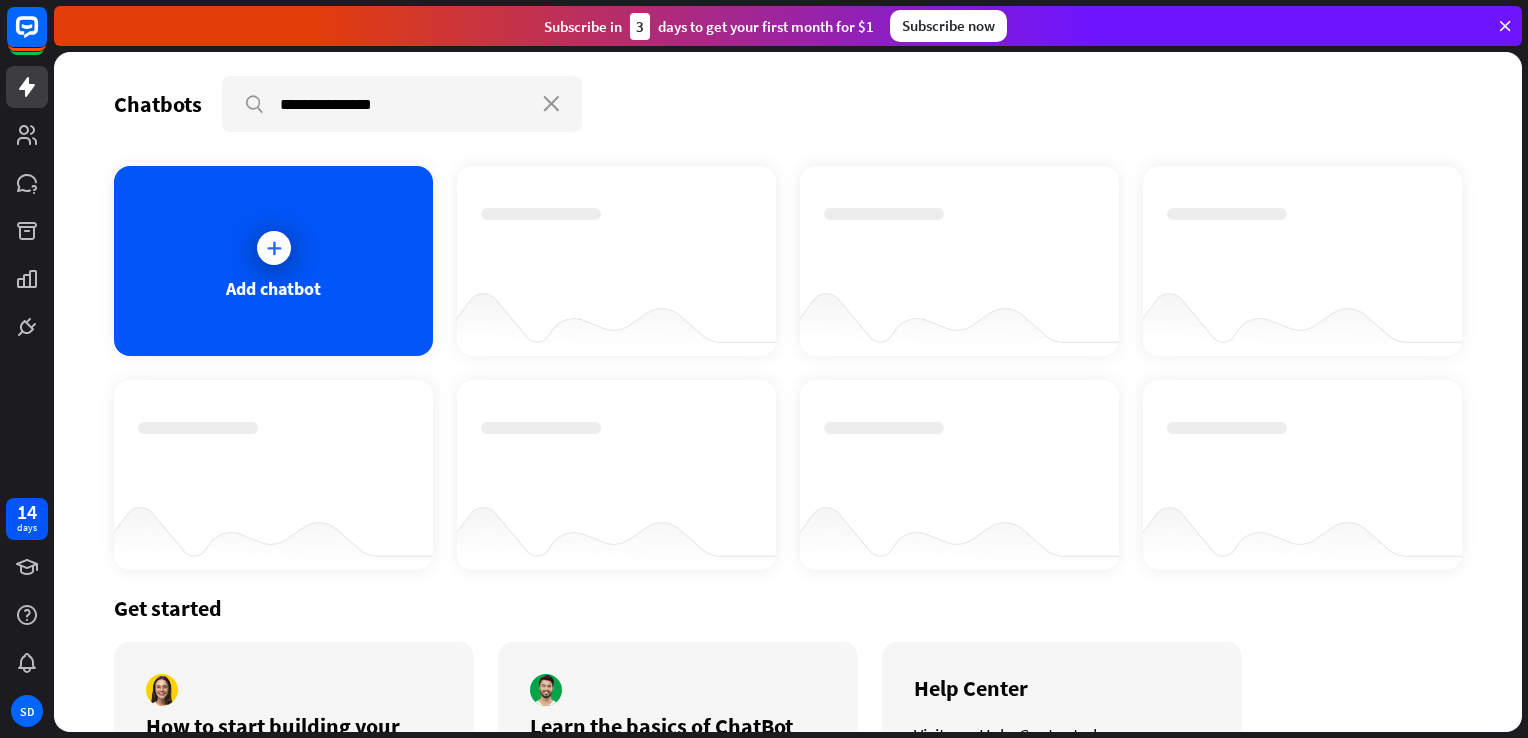 click on "**********" at bounding box center (788, 104) 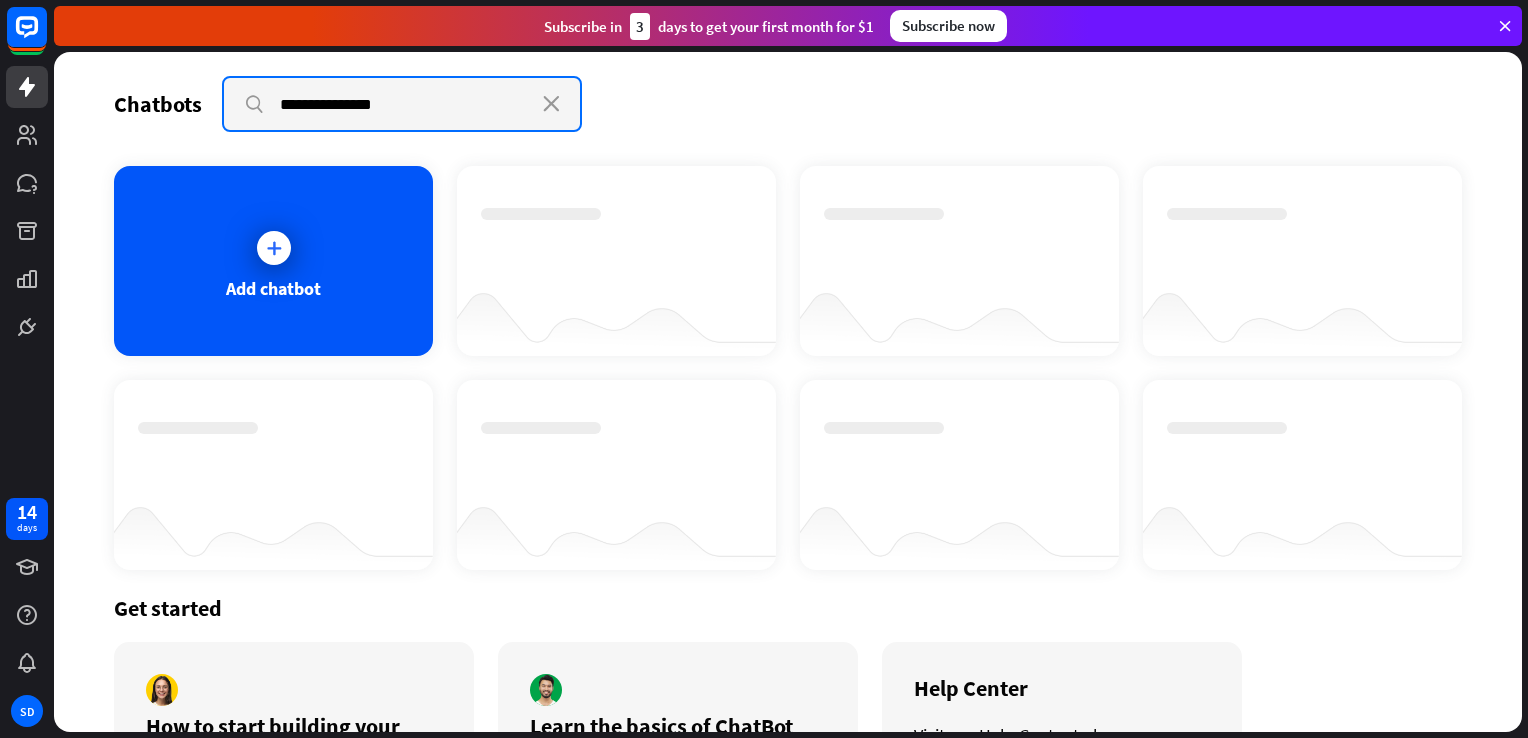 click on "**********" at bounding box center (402, 104) 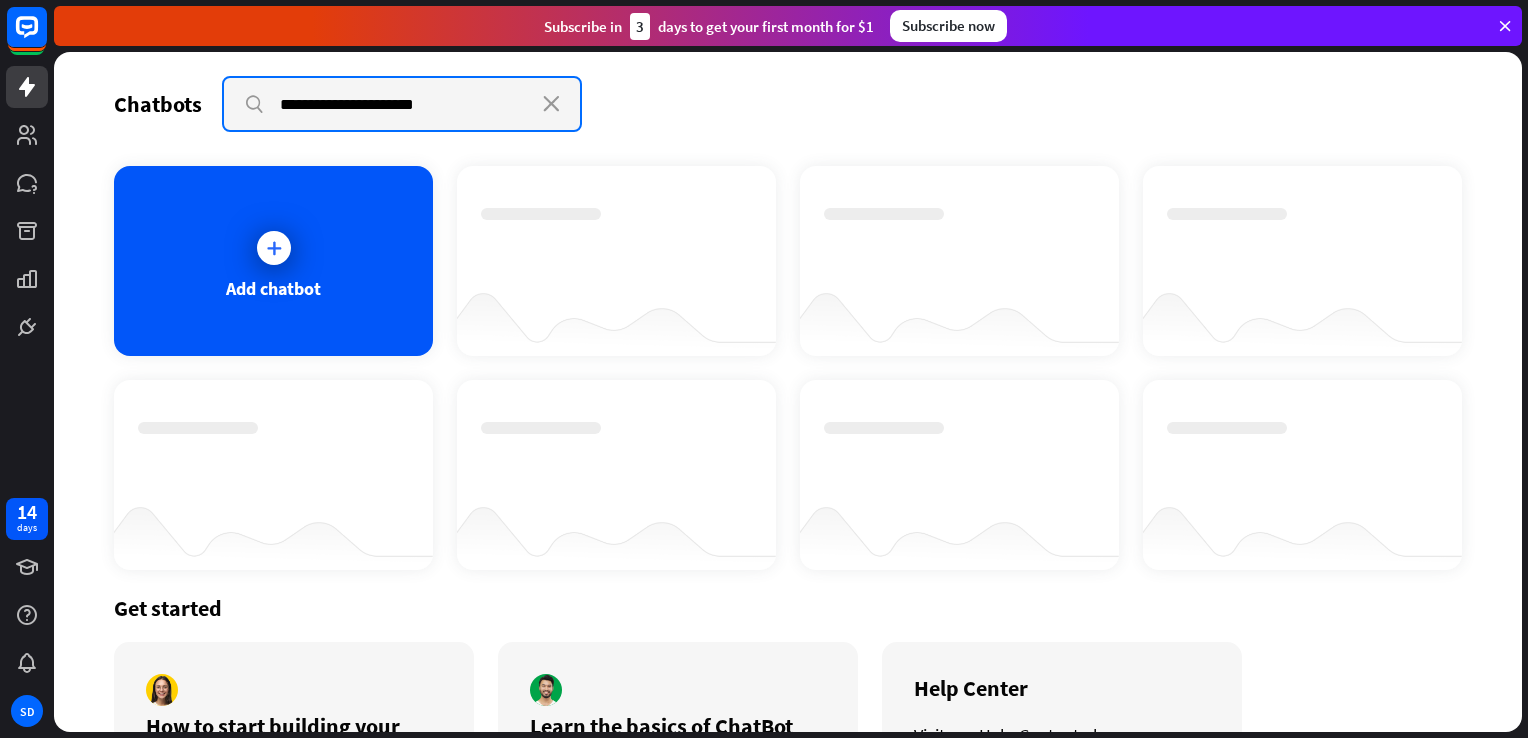 click on "**********" at bounding box center (402, 104) 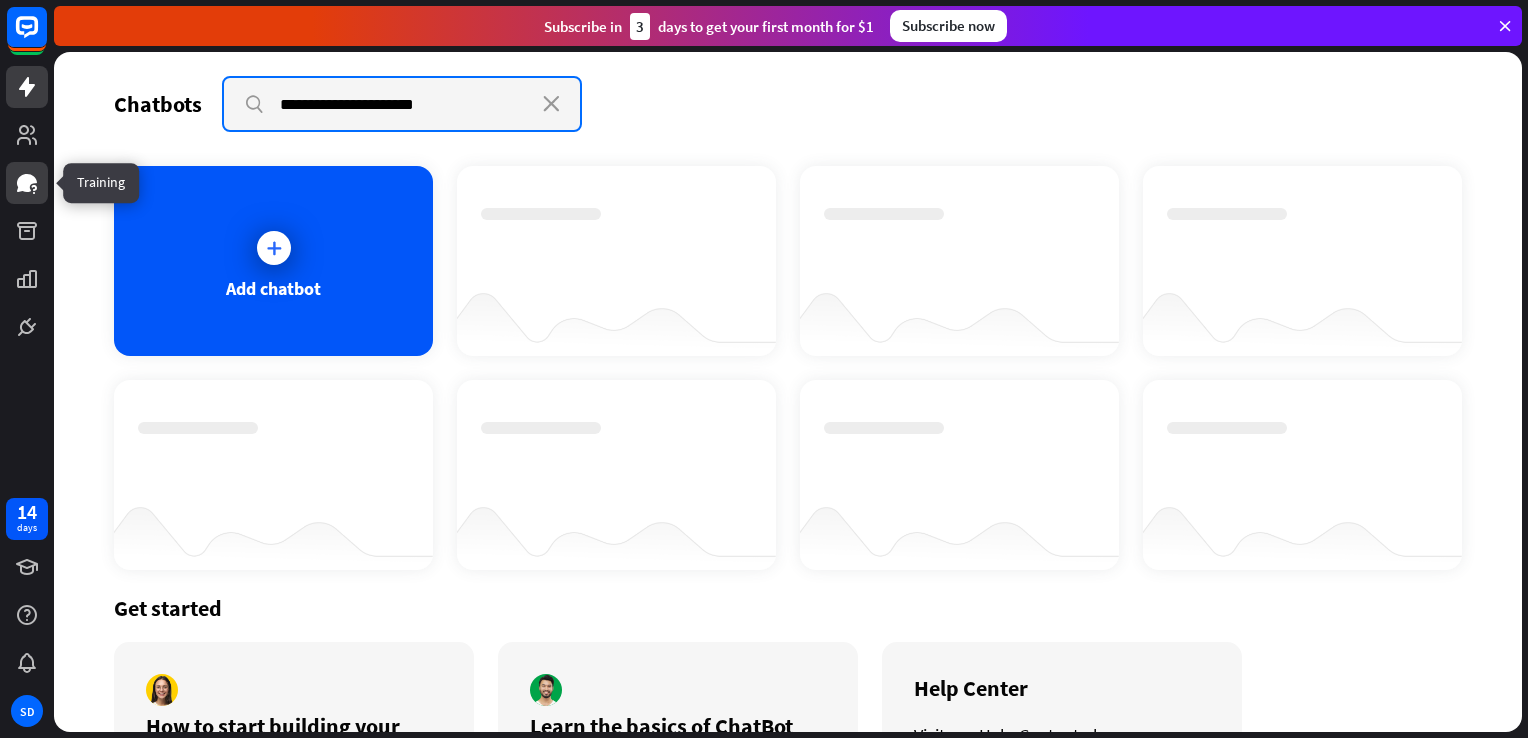type on "**********" 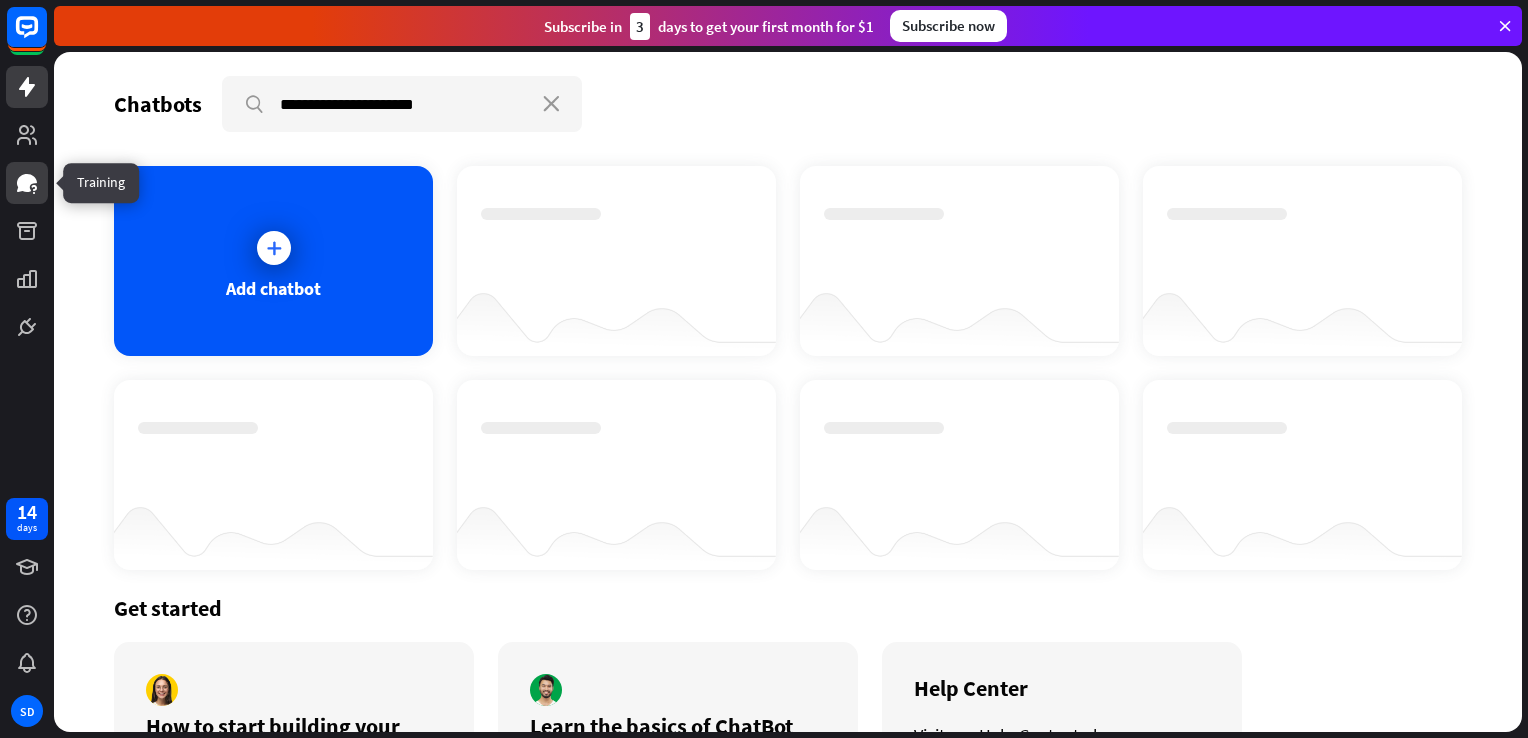 click 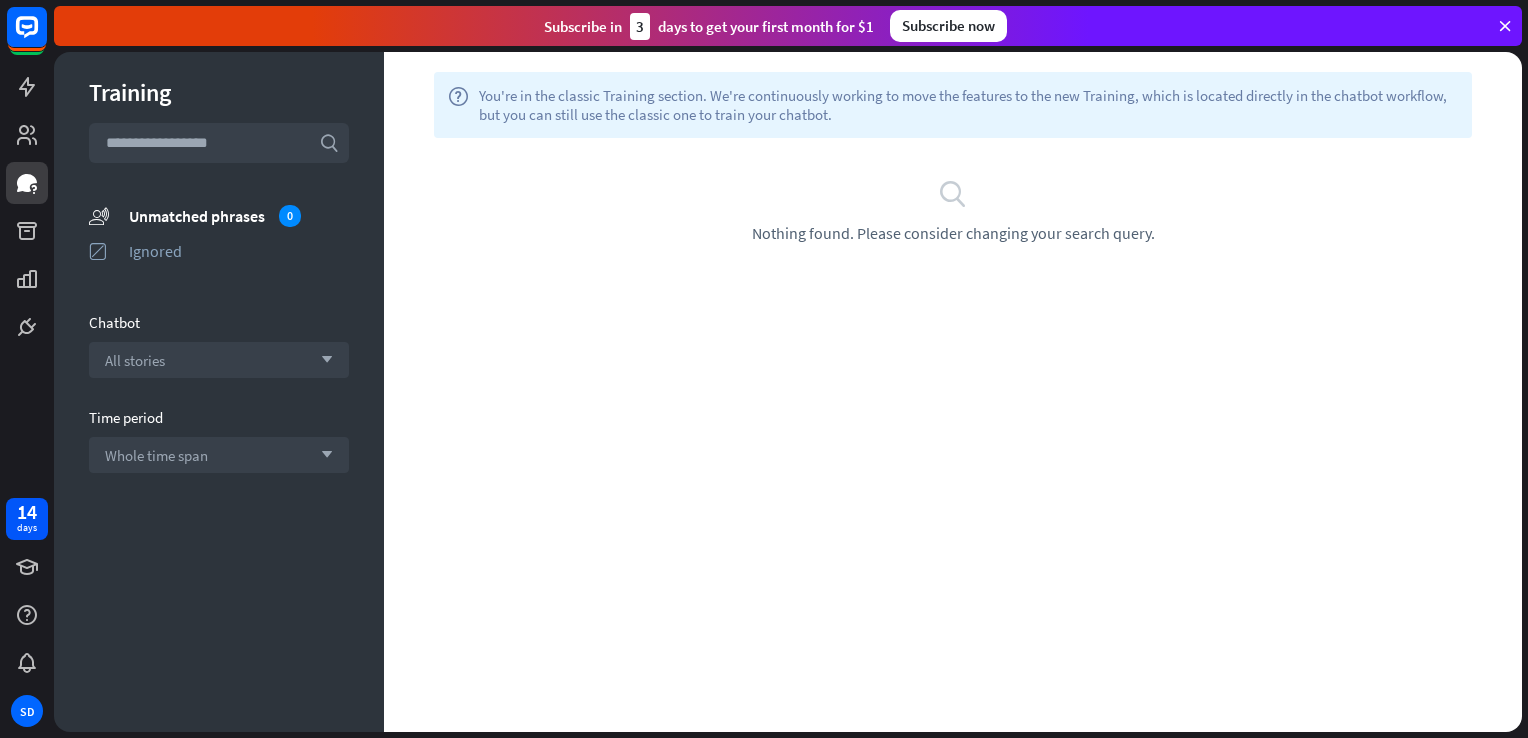 click at bounding box center [219, 143] 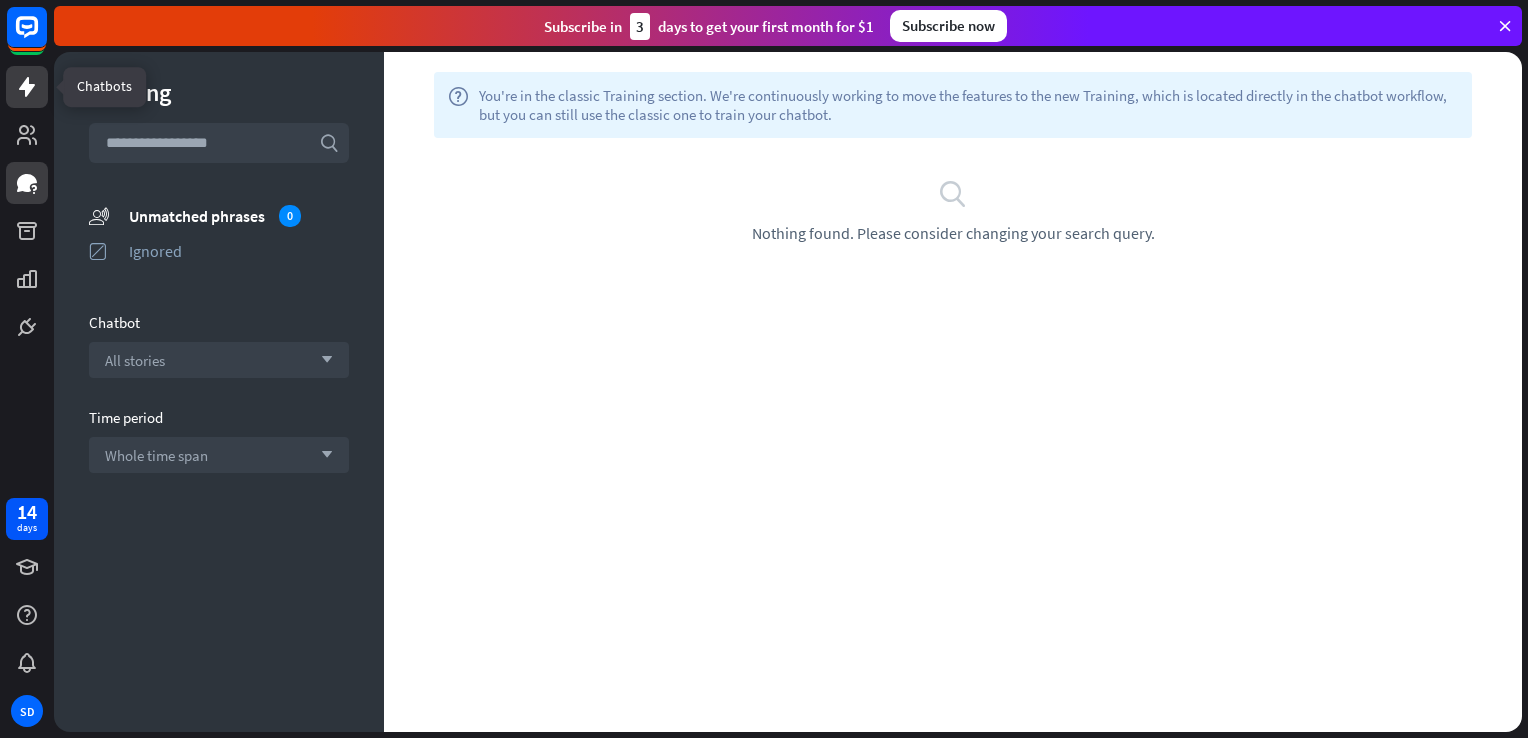 click 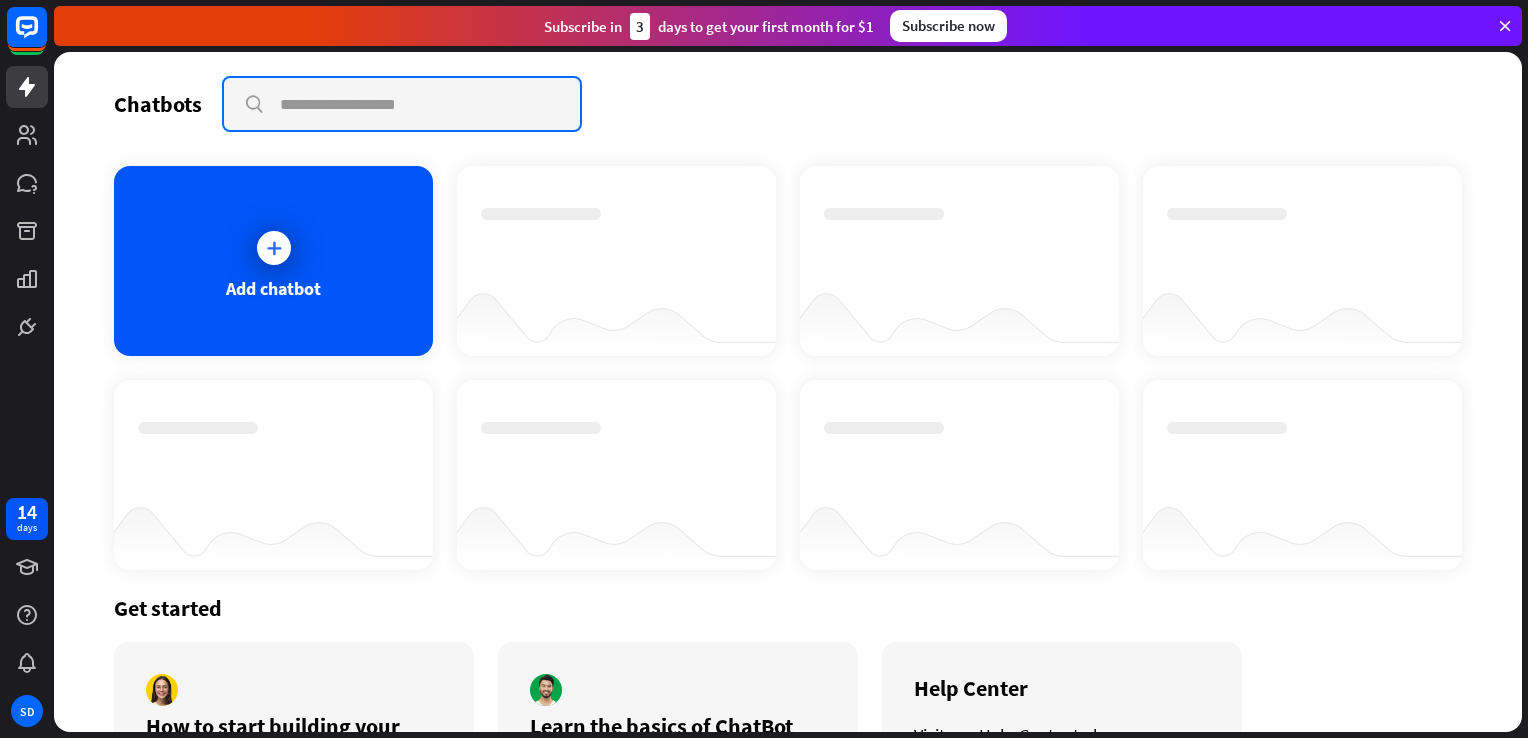click at bounding box center [402, 104] 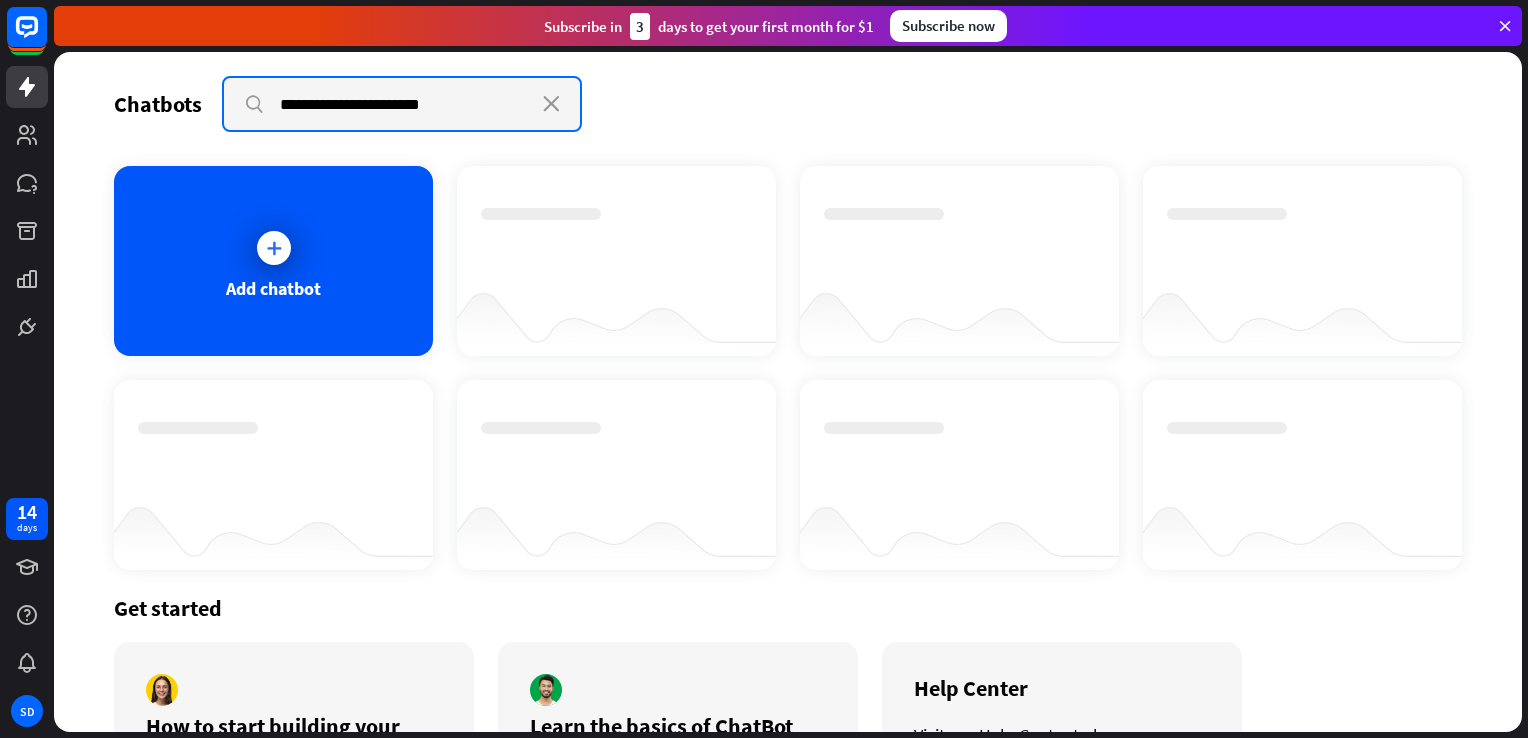 type on "**********" 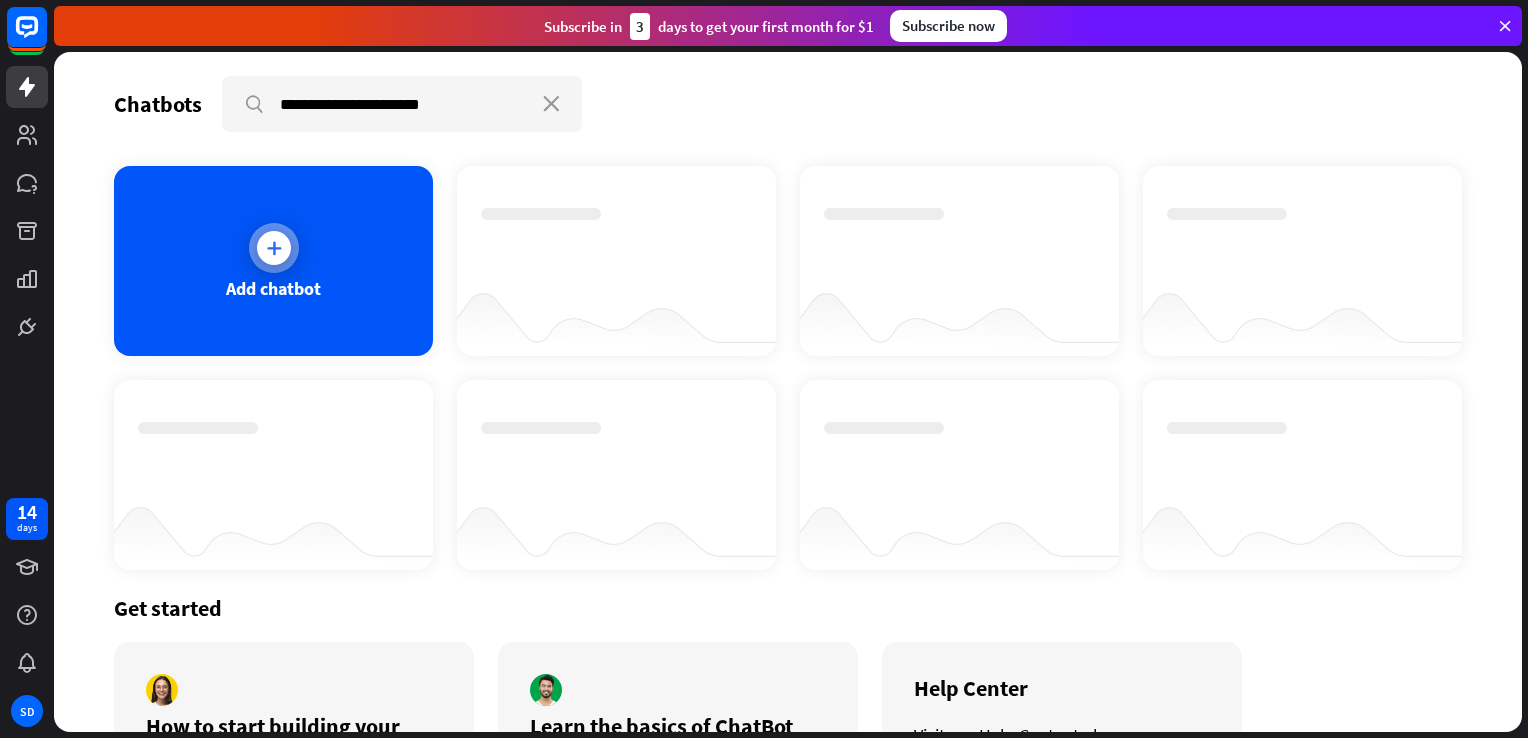click at bounding box center (274, 248) 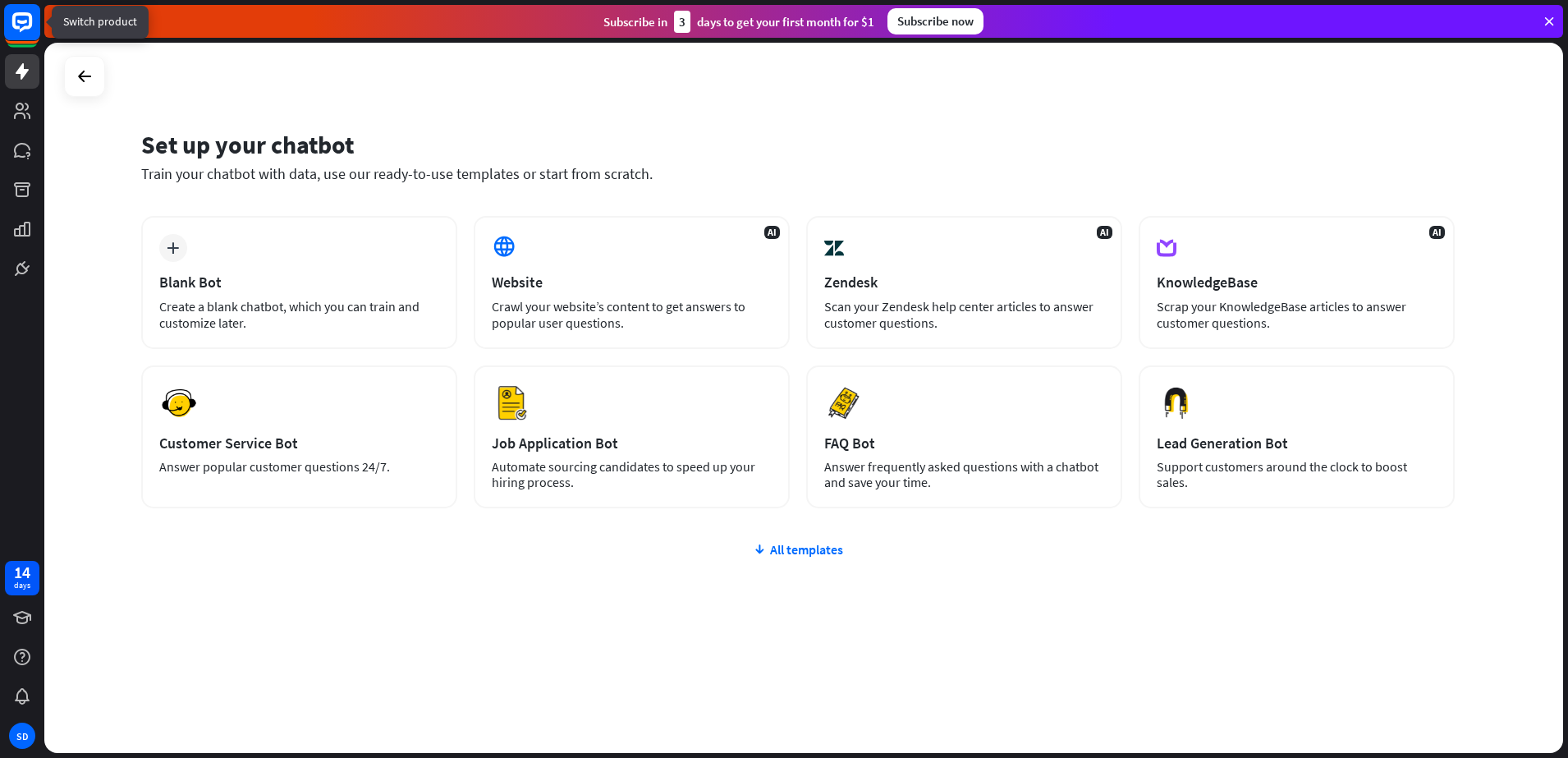 click 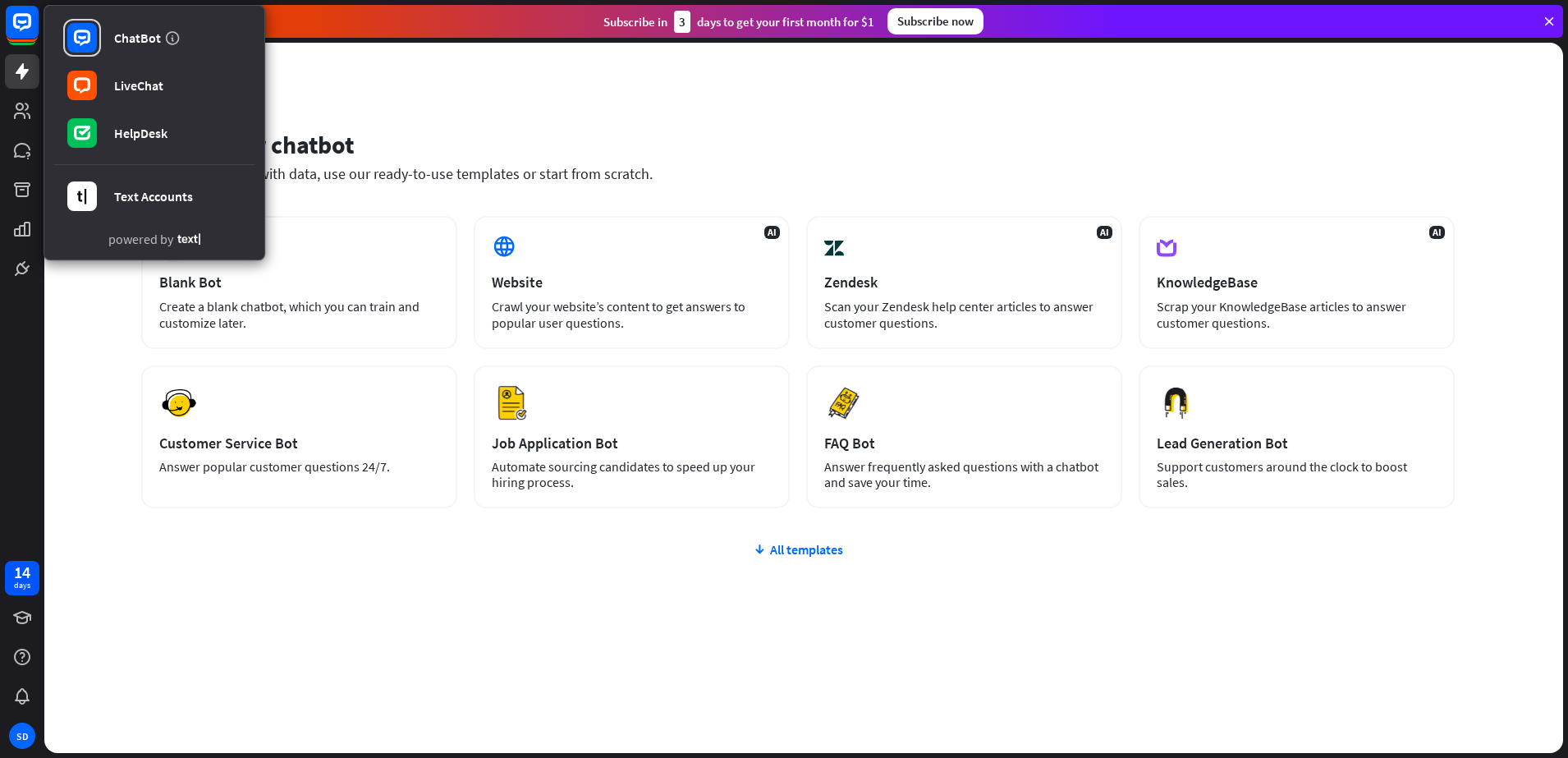 click on "Set up your chatbot
Train your chatbot with data, use our ready-to-use
templates or start from scratch.
plus   Blank Bot
Create a blank chatbot, which you can train and
customize later.
AI     Website
Crawl your website’s content to get answers to
popular user questions.
AI               Zendesk
Scan your Zendesk help center articles to answer
customer questions.
AI         KnowledgeBase
Scrap your KnowledgeBase articles to answer customer
questions.
Preview
Customer Service Bot" at bounding box center [804, 397] 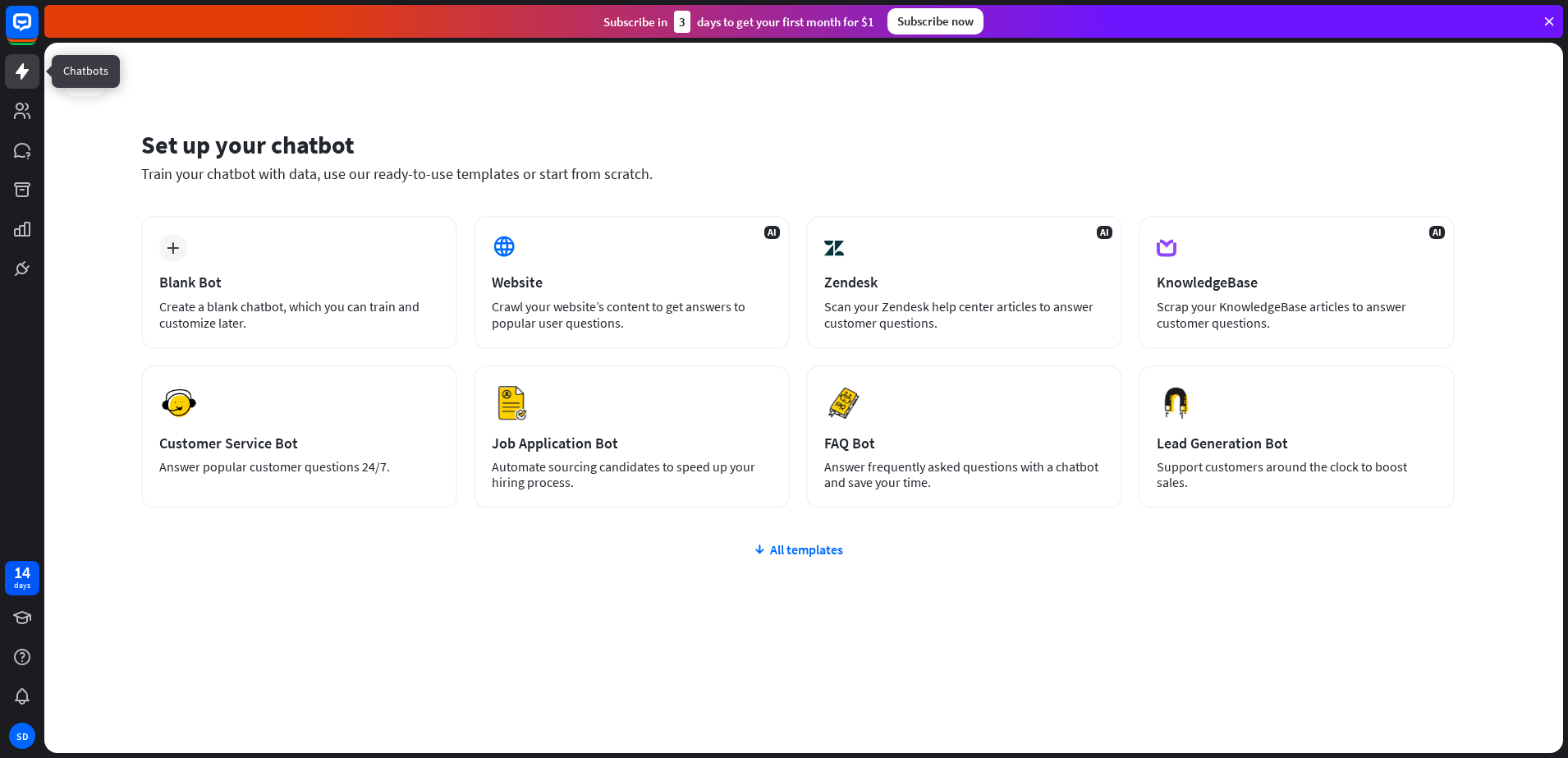 click 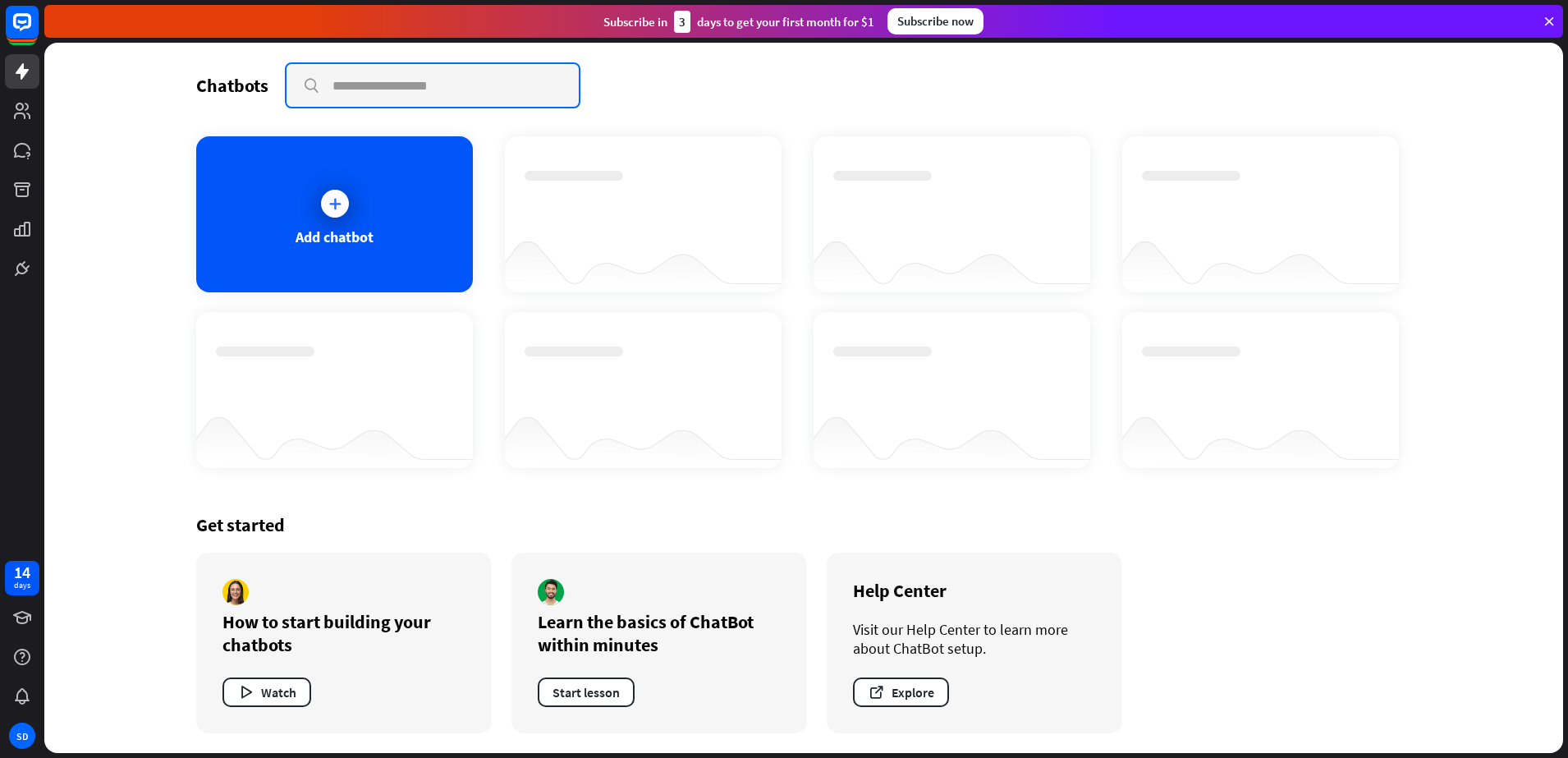 click at bounding box center [433, 85] 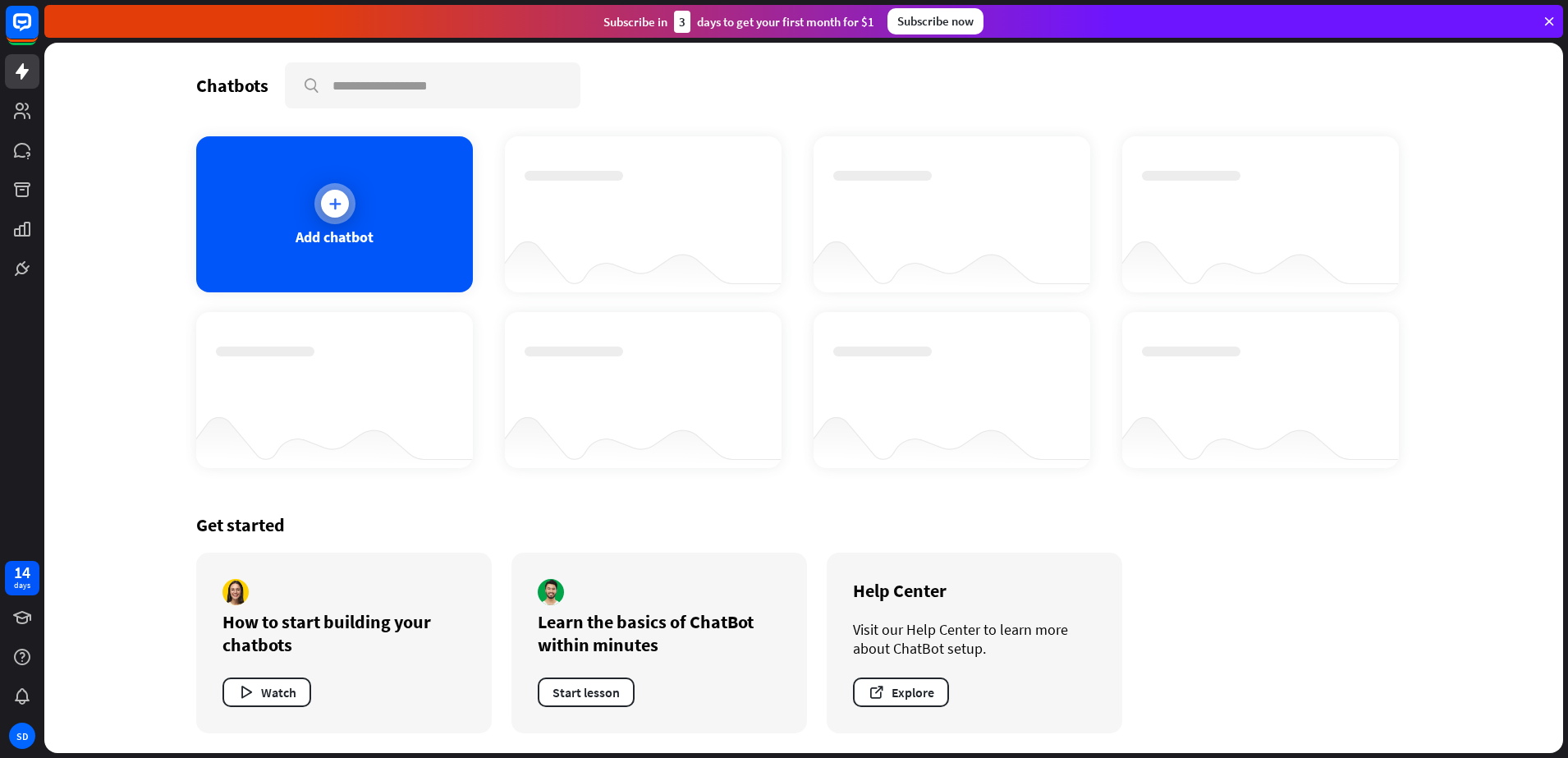 click at bounding box center (335, 204) 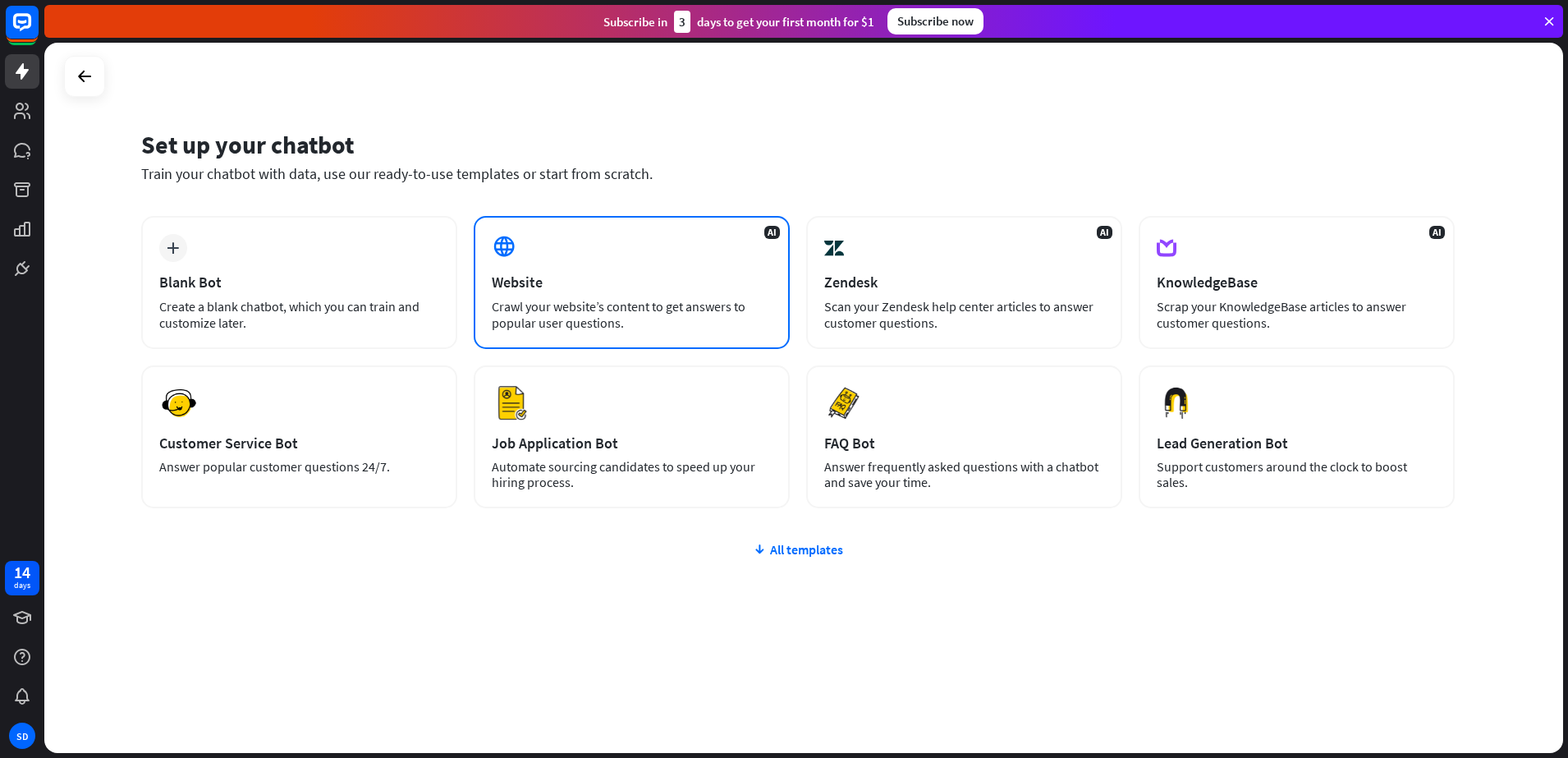 click on "AI     Website
Crawl your website’s content to get answers to
popular user questions." at bounding box center [631, 283] 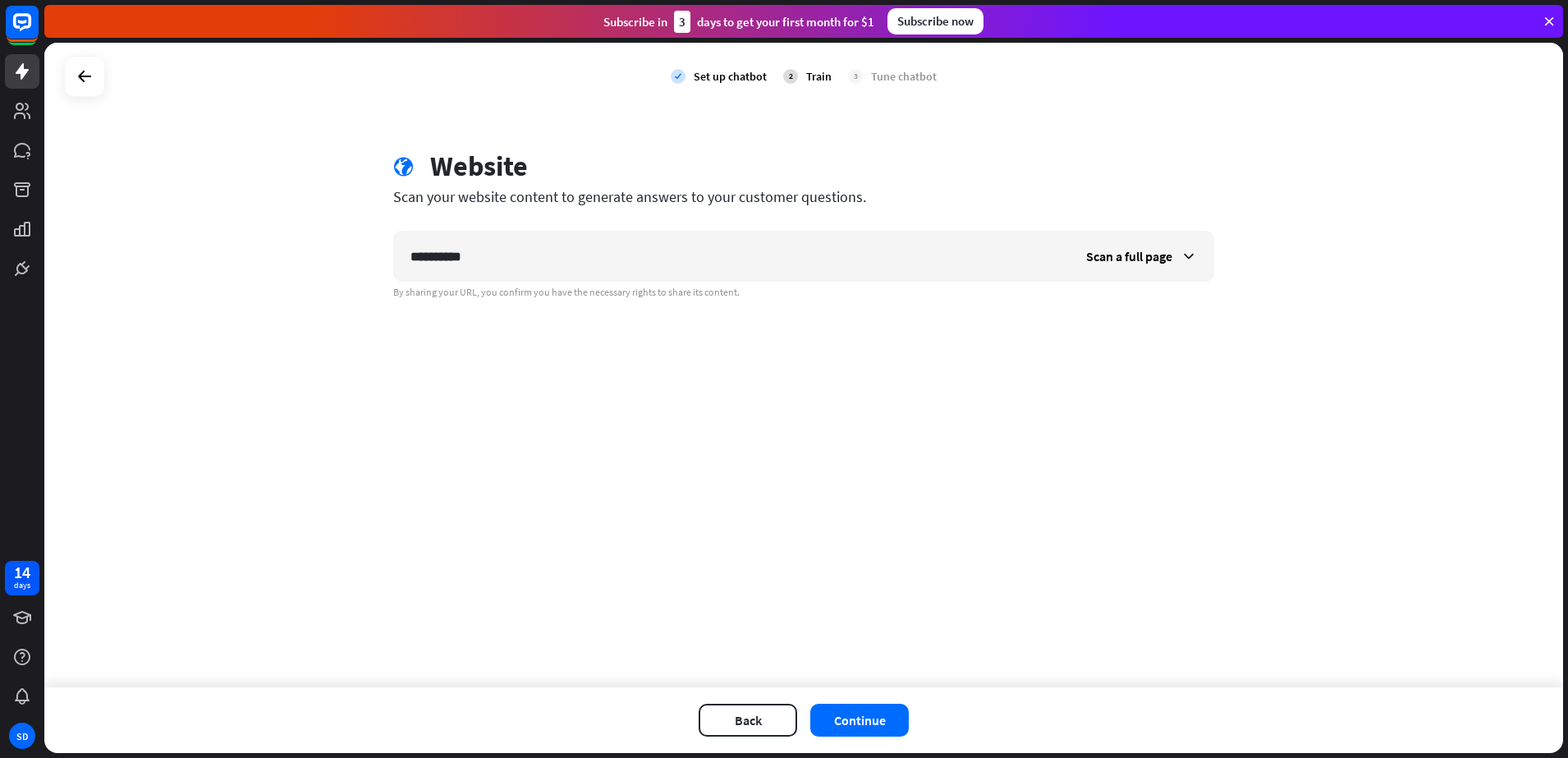 type on "**********" 